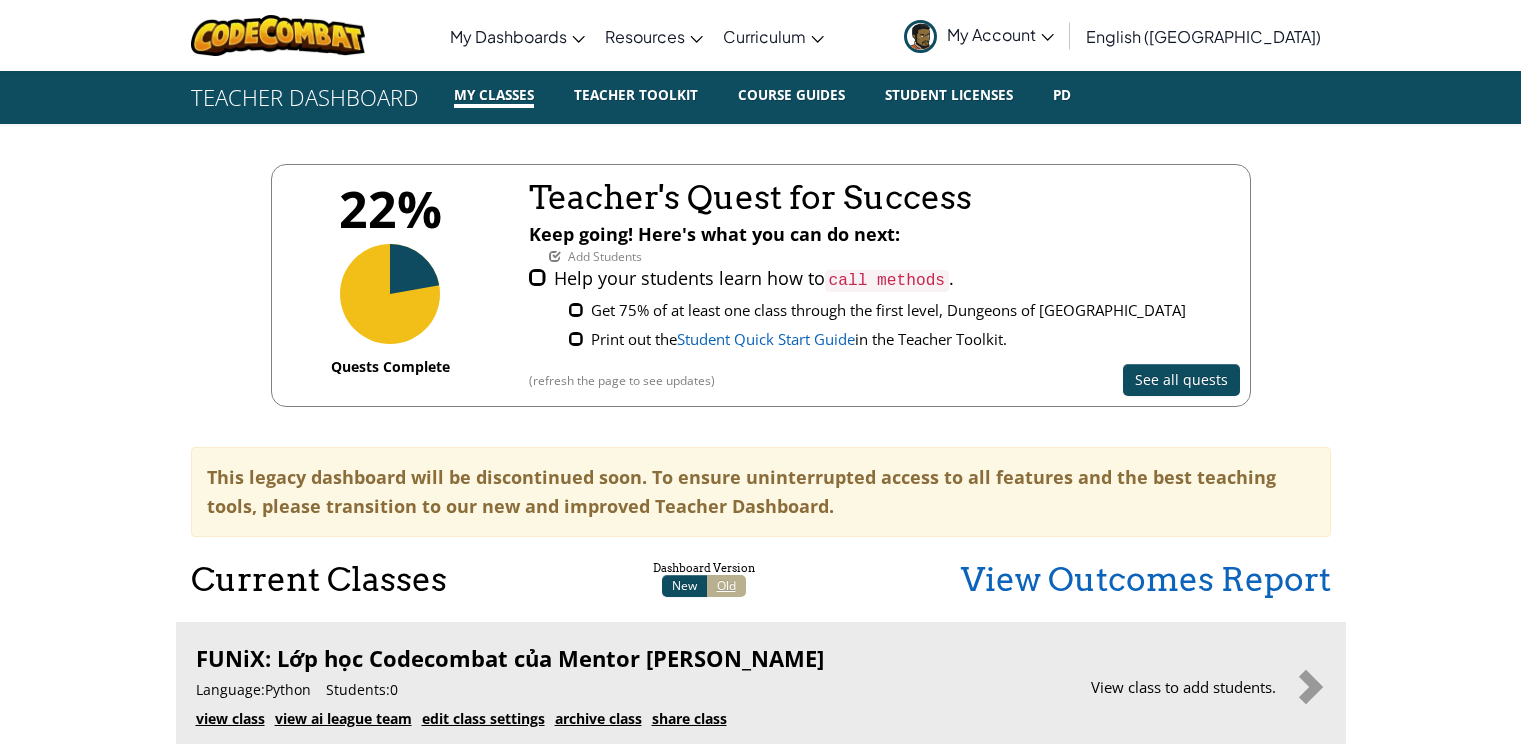 scroll, scrollTop: 0, scrollLeft: 0, axis: both 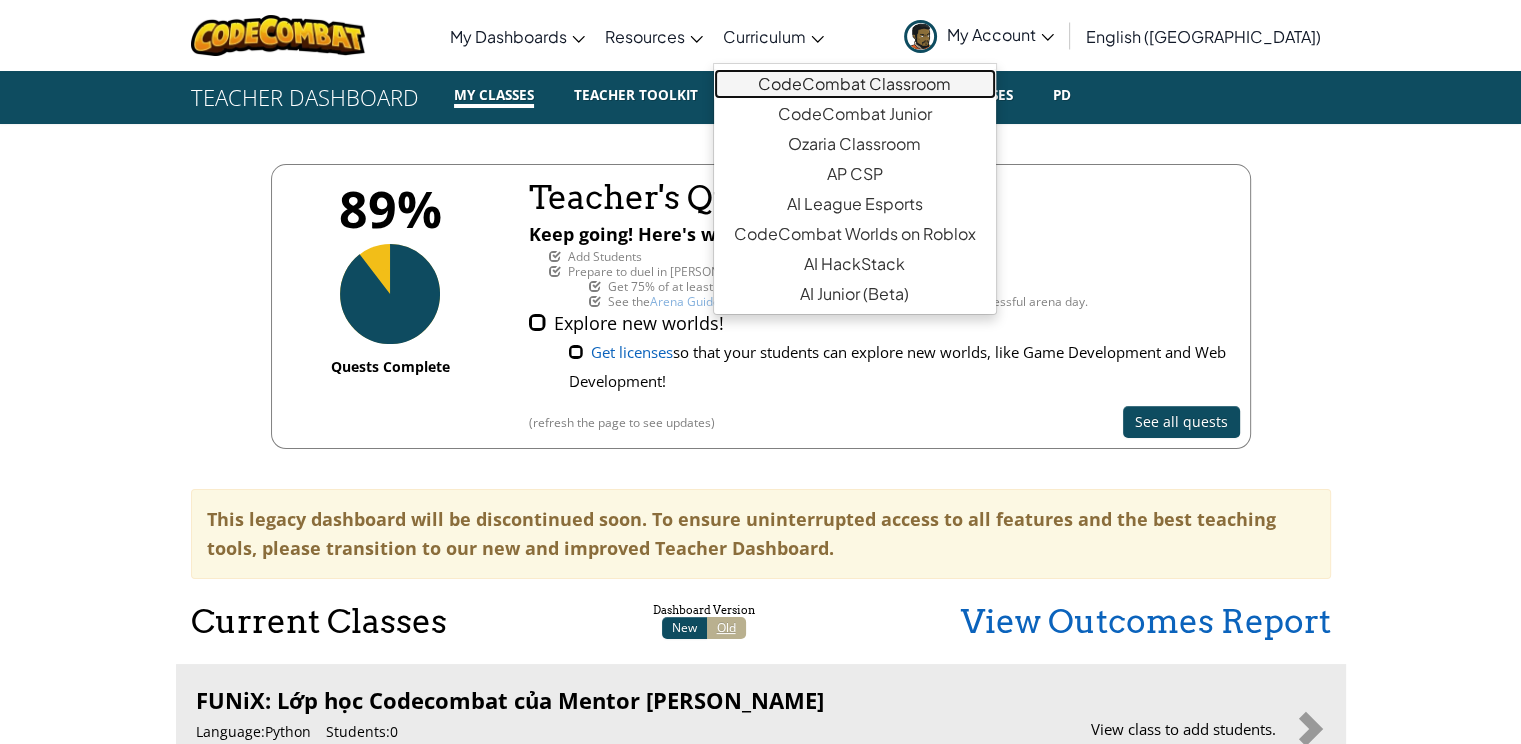 click on "CodeCombat Classroom" at bounding box center [855, 84] 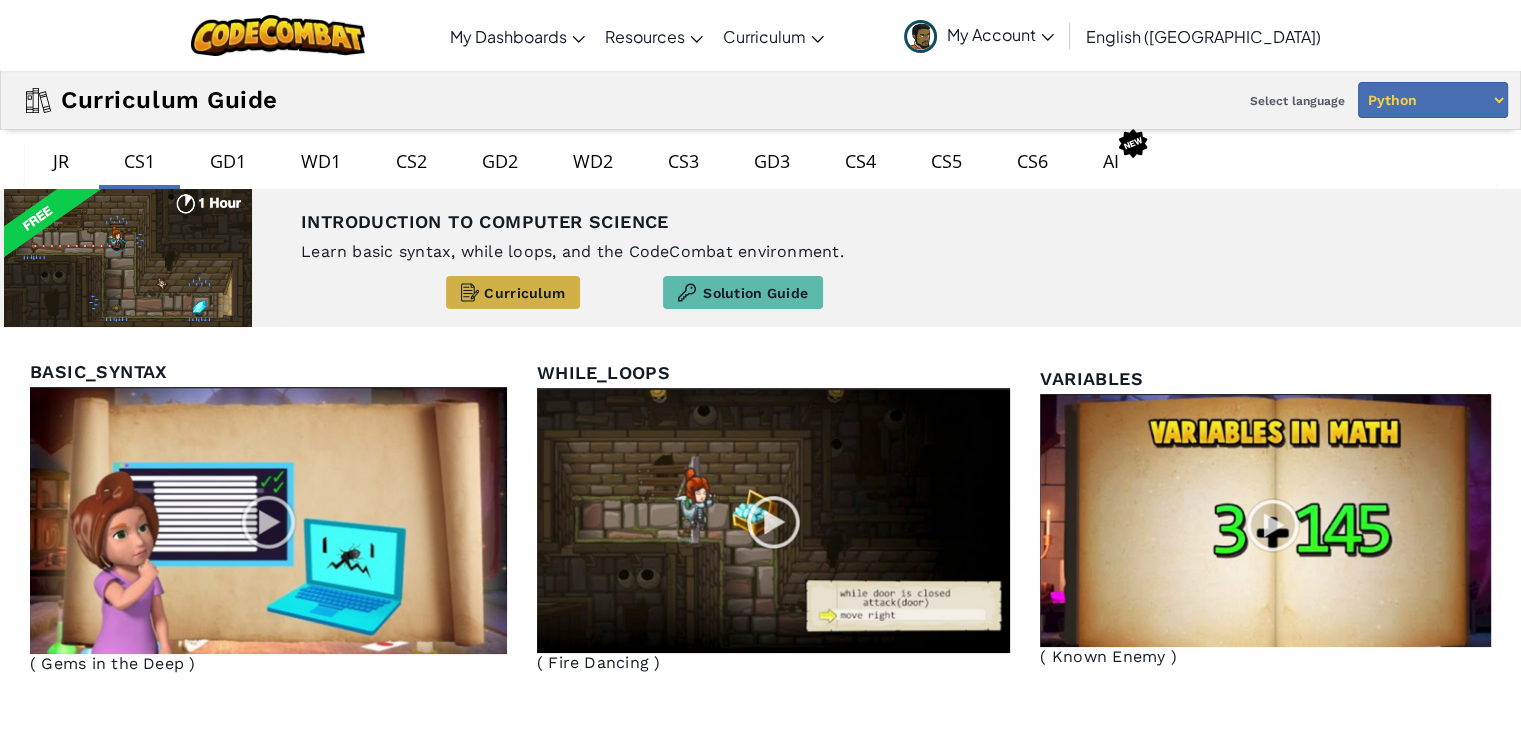 click on "Curriculum" at bounding box center (513, 292) 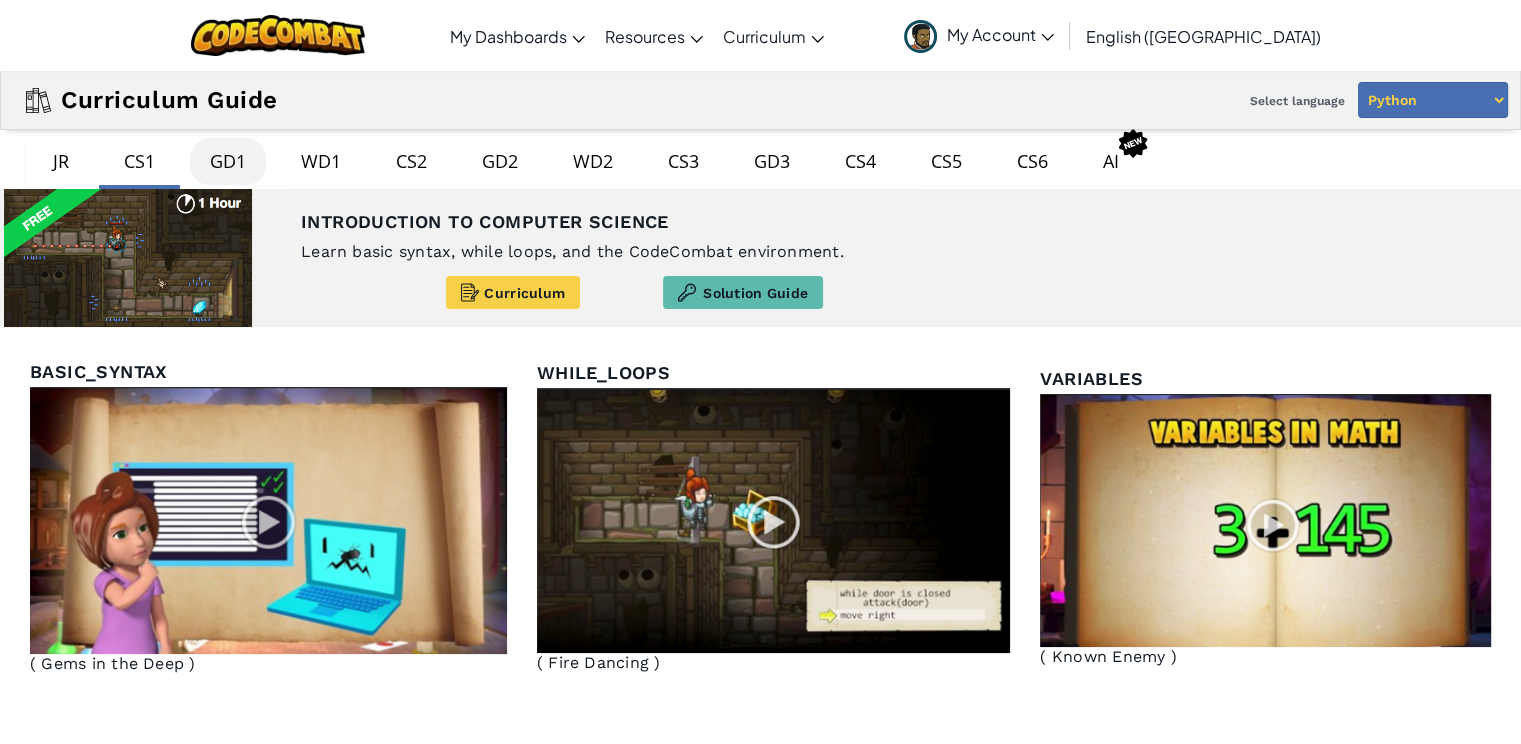 click on "GD1" at bounding box center [228, 161] 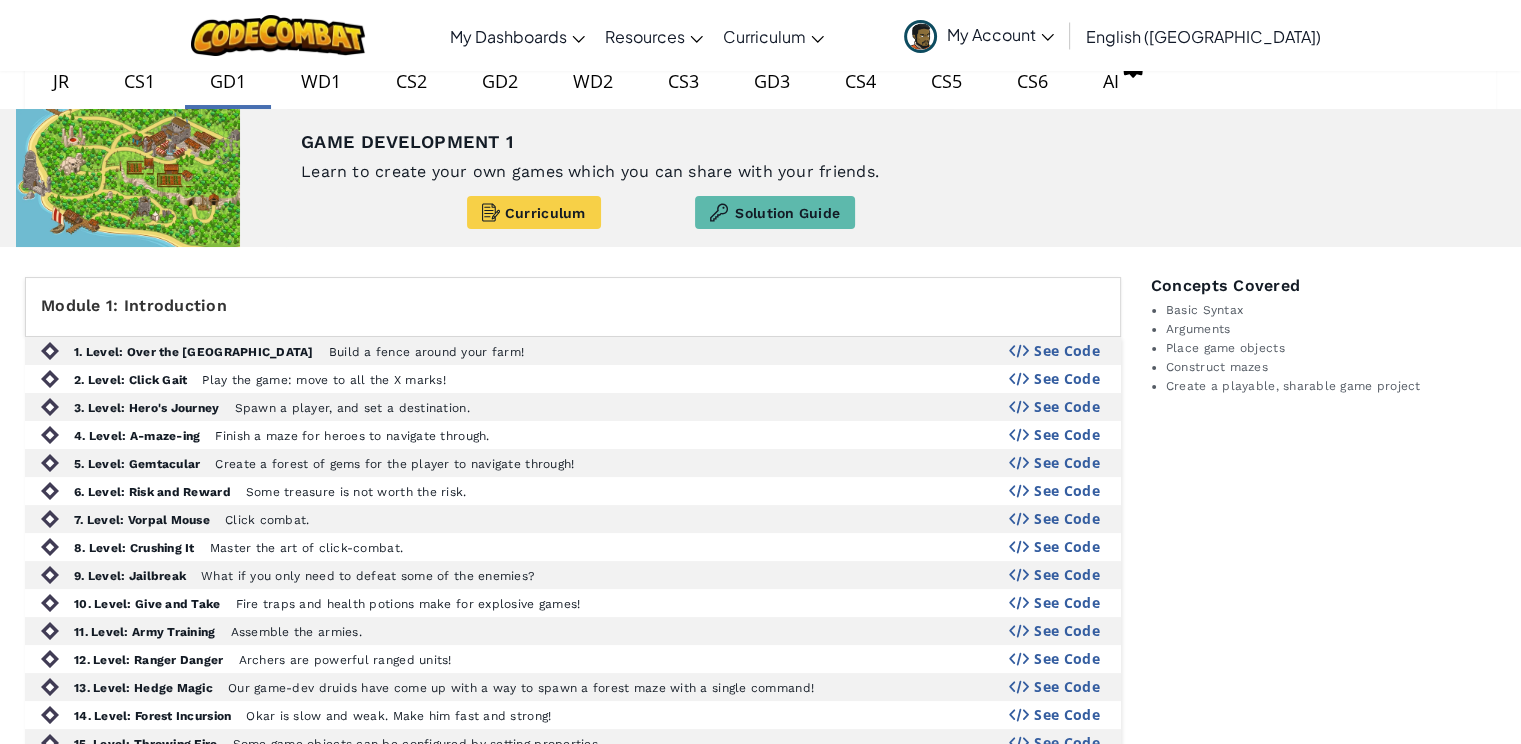 scroll, scrollTop: 0, scrollLeft: 0, axis: both 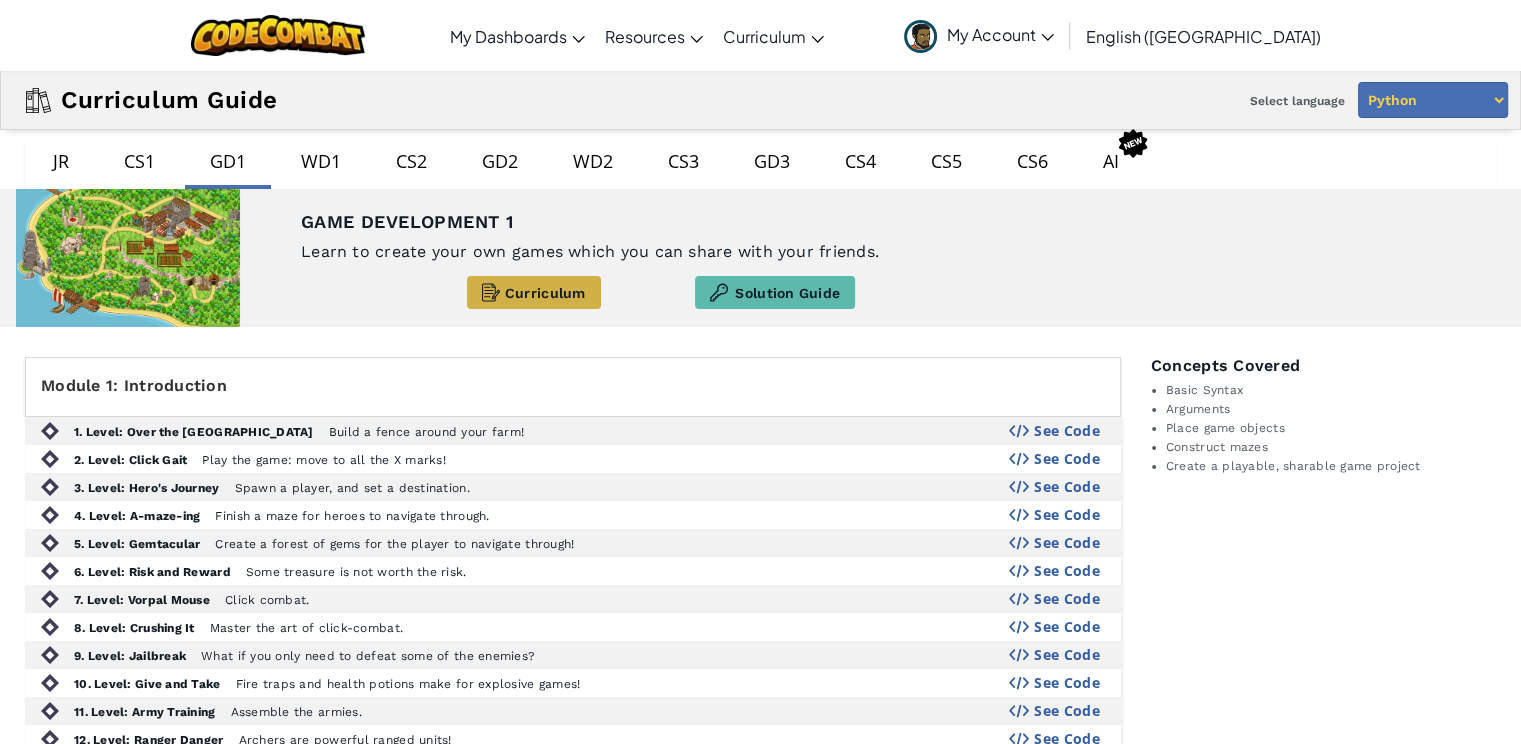 click on "Curriculum" at bounding box center [545, 293] 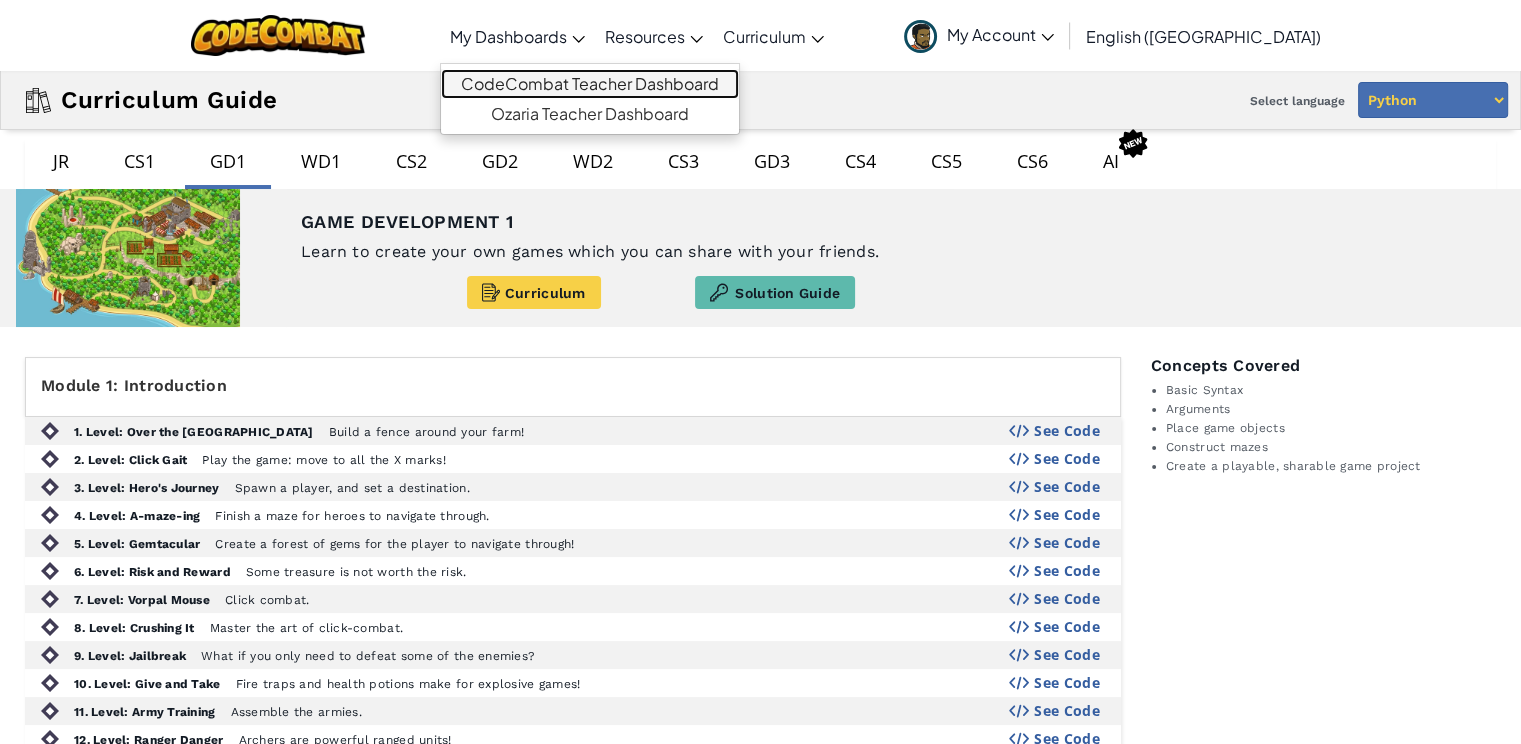 click on "CodeCombat Teacher Dashboard" at bounding box center [590, 84] 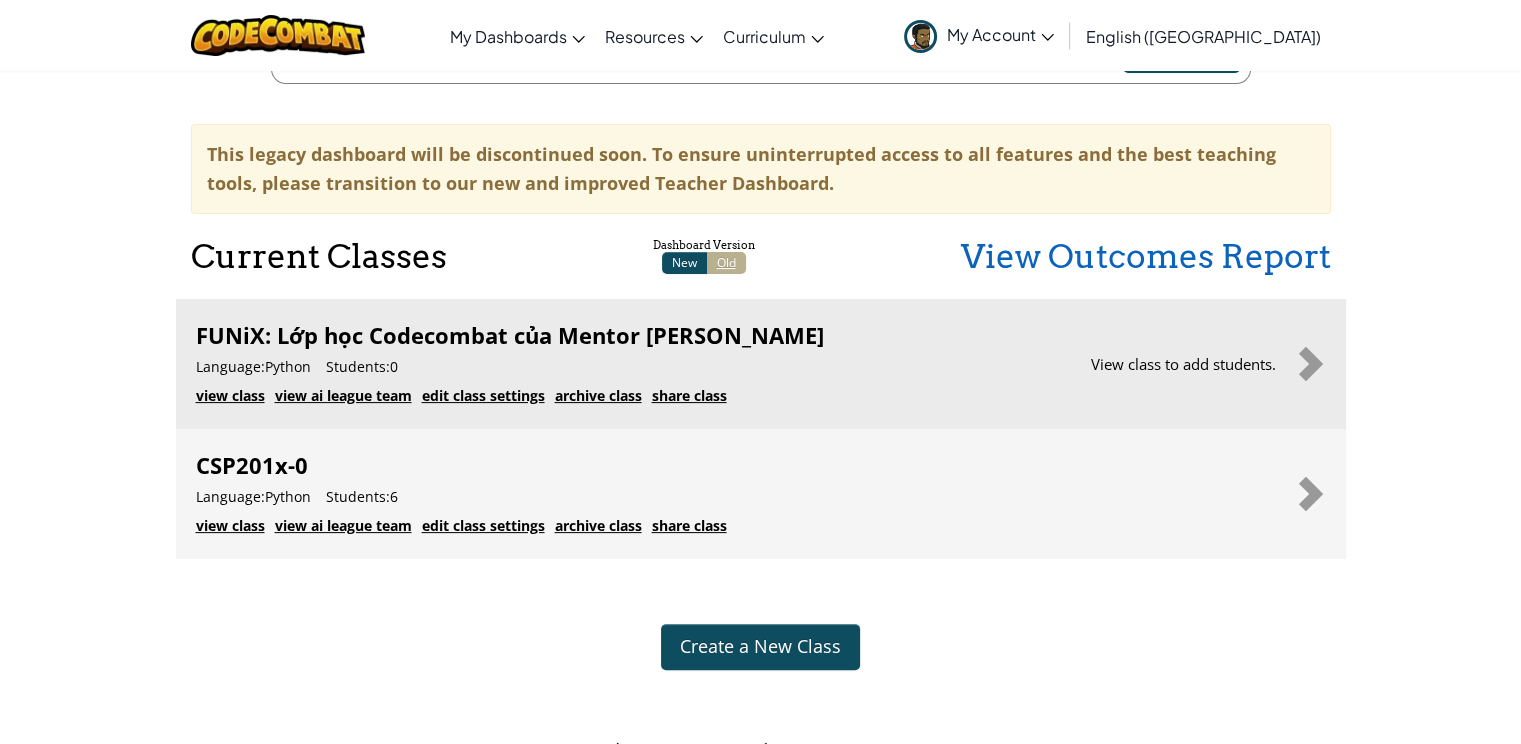 scroll, scrollTop: 400, scrollLeft: 0, axis: vertical 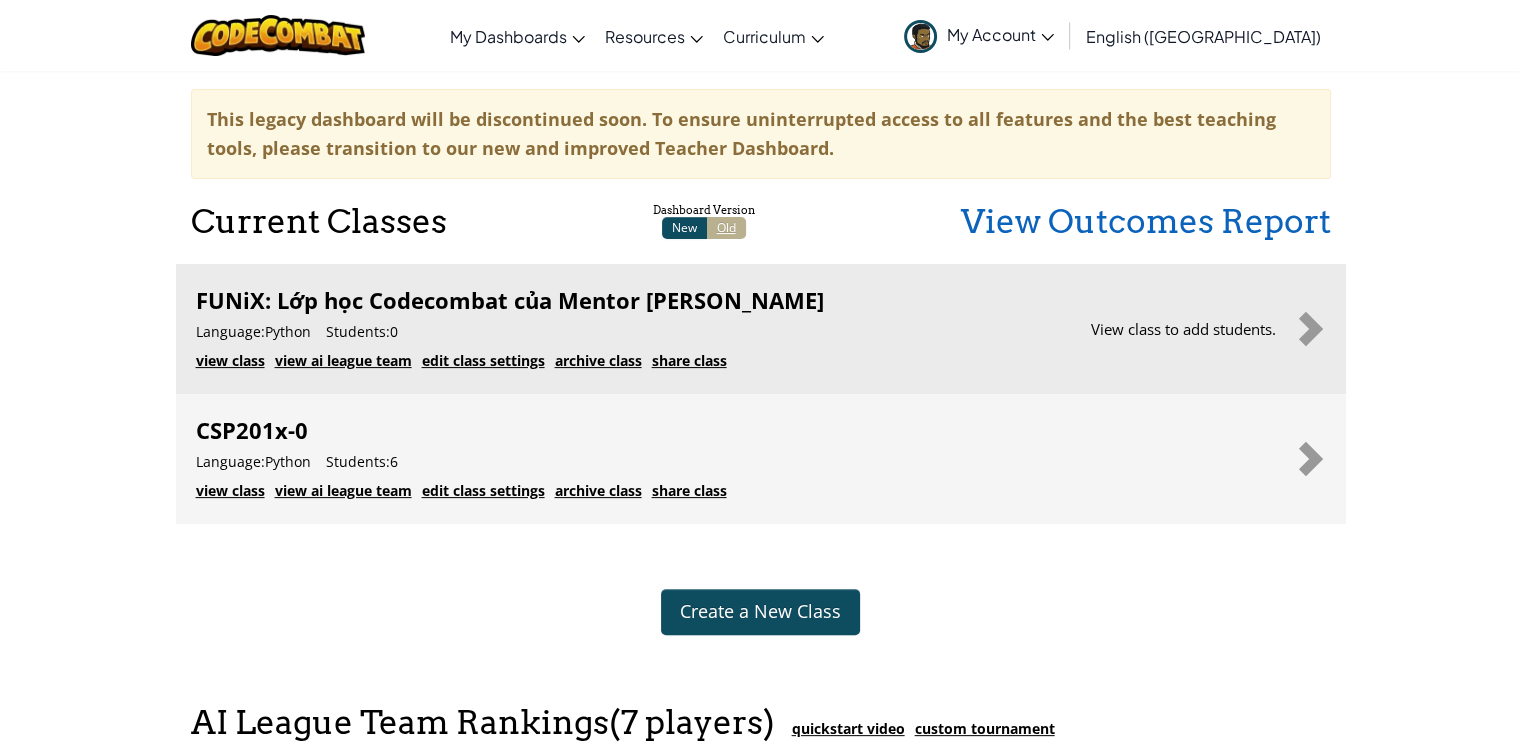 click on "view class" at bounding box center [230, 490] 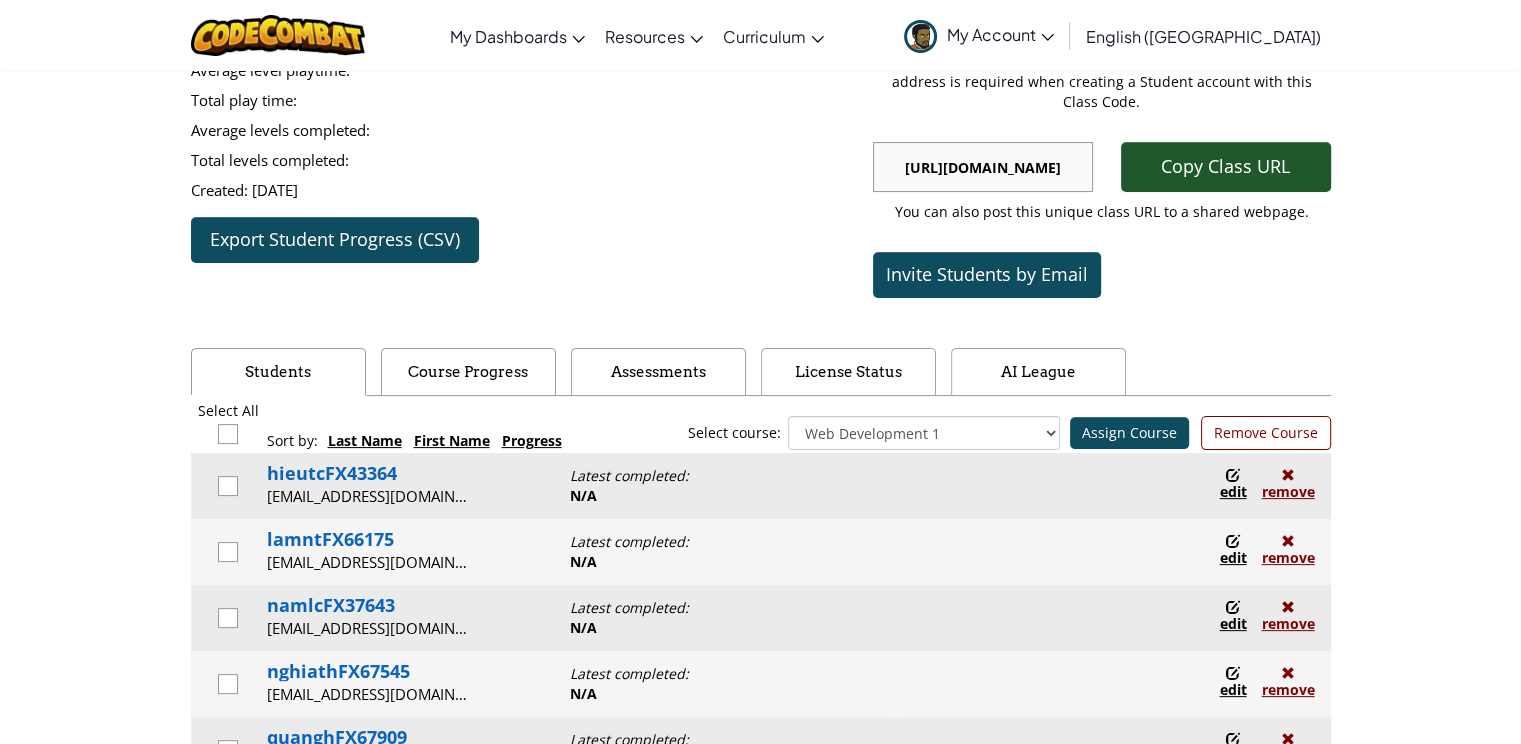 scroll, scrollTop: 500, scrollLeft: 0, axis: vertical 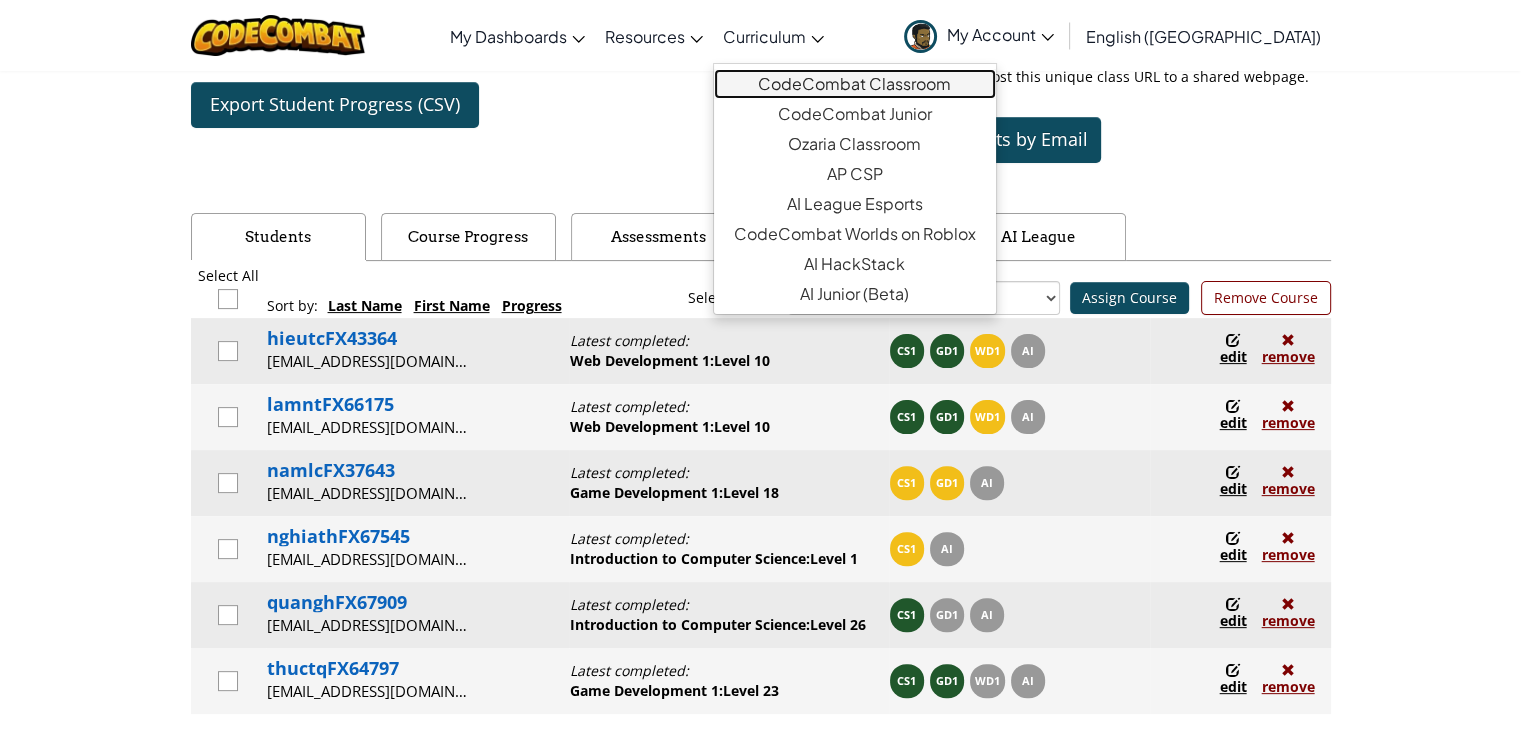 click on "CodeCombat Classroom" at bounding box center [855, 84] 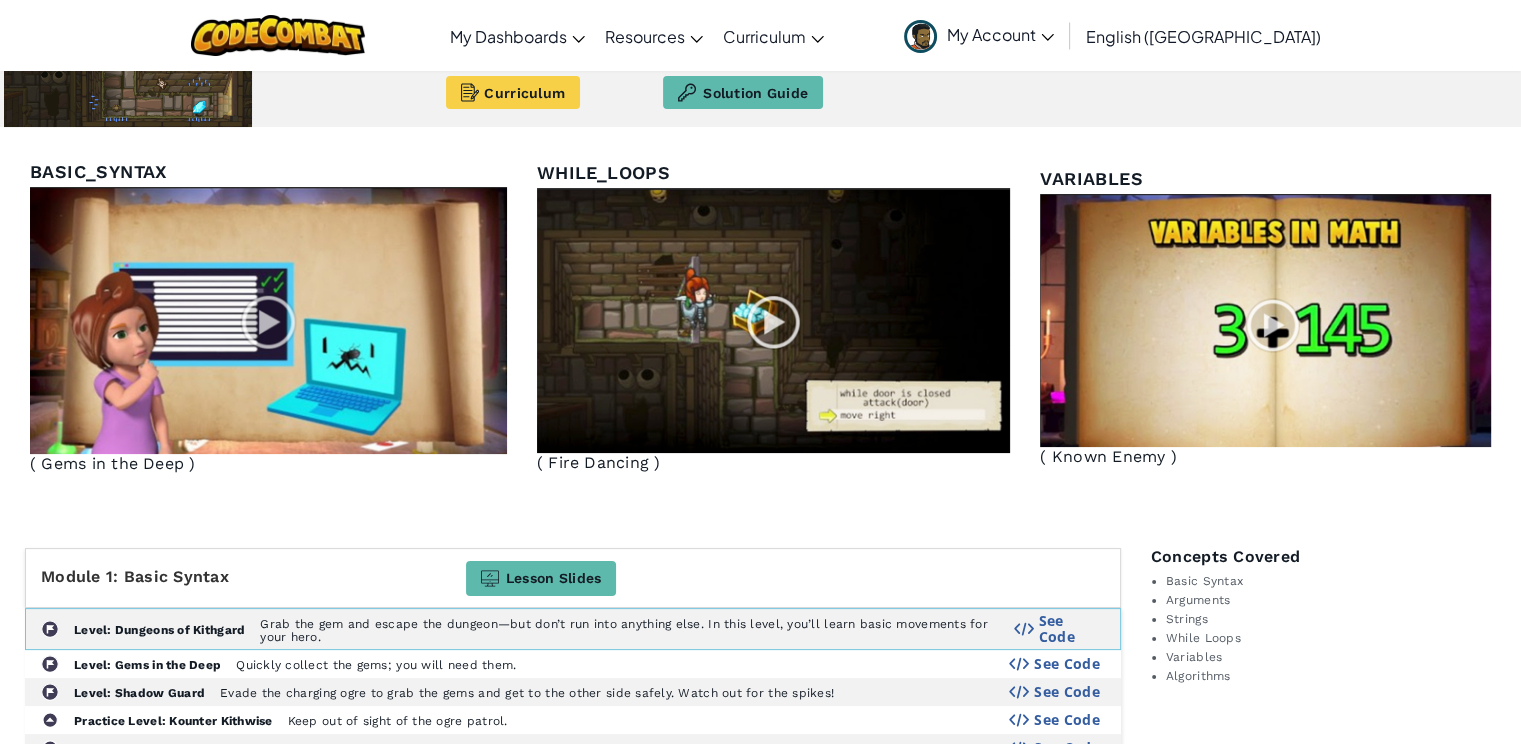 scroll, scrollTop: 0, scrollLeft: 0, axis: both 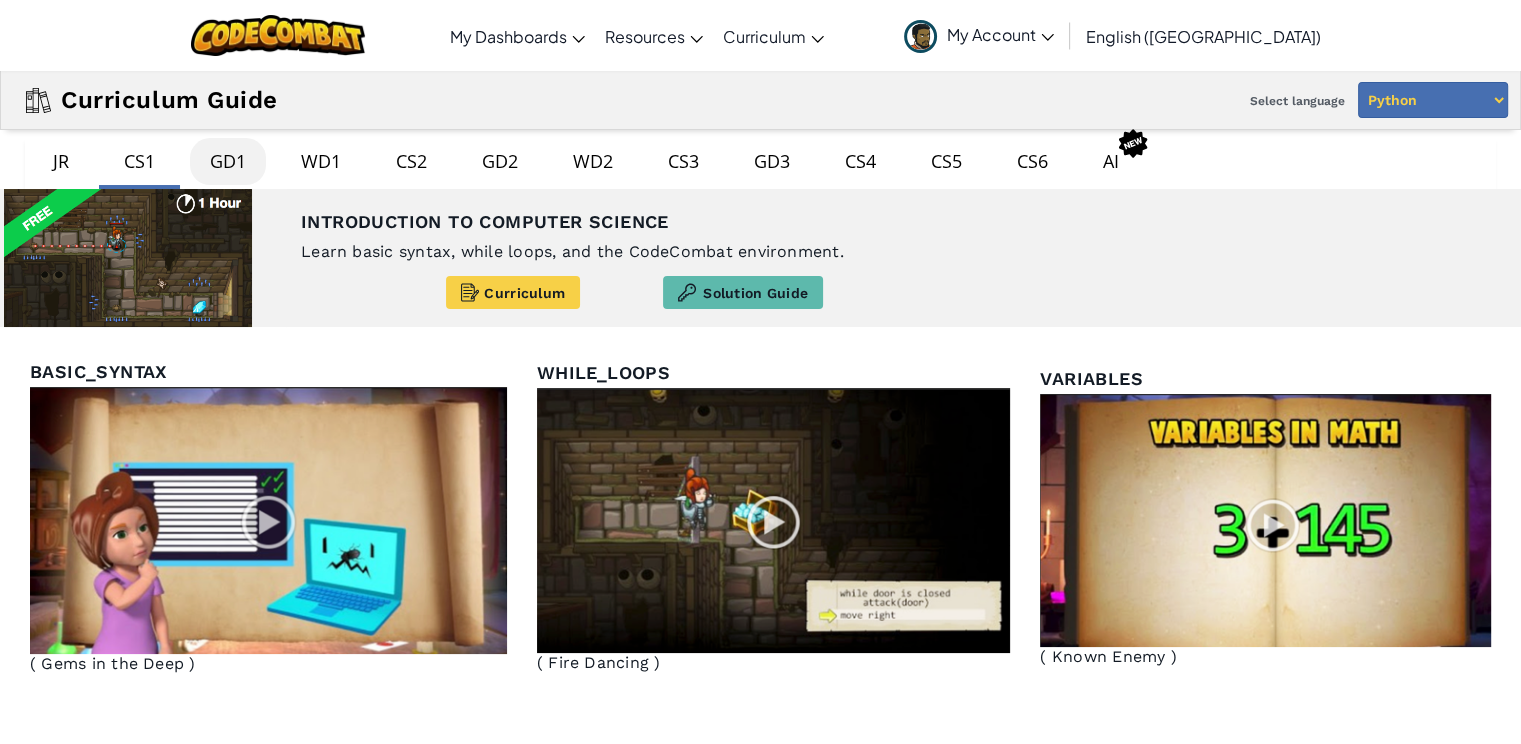 click on "GD1" at bounding box center [228, 161] 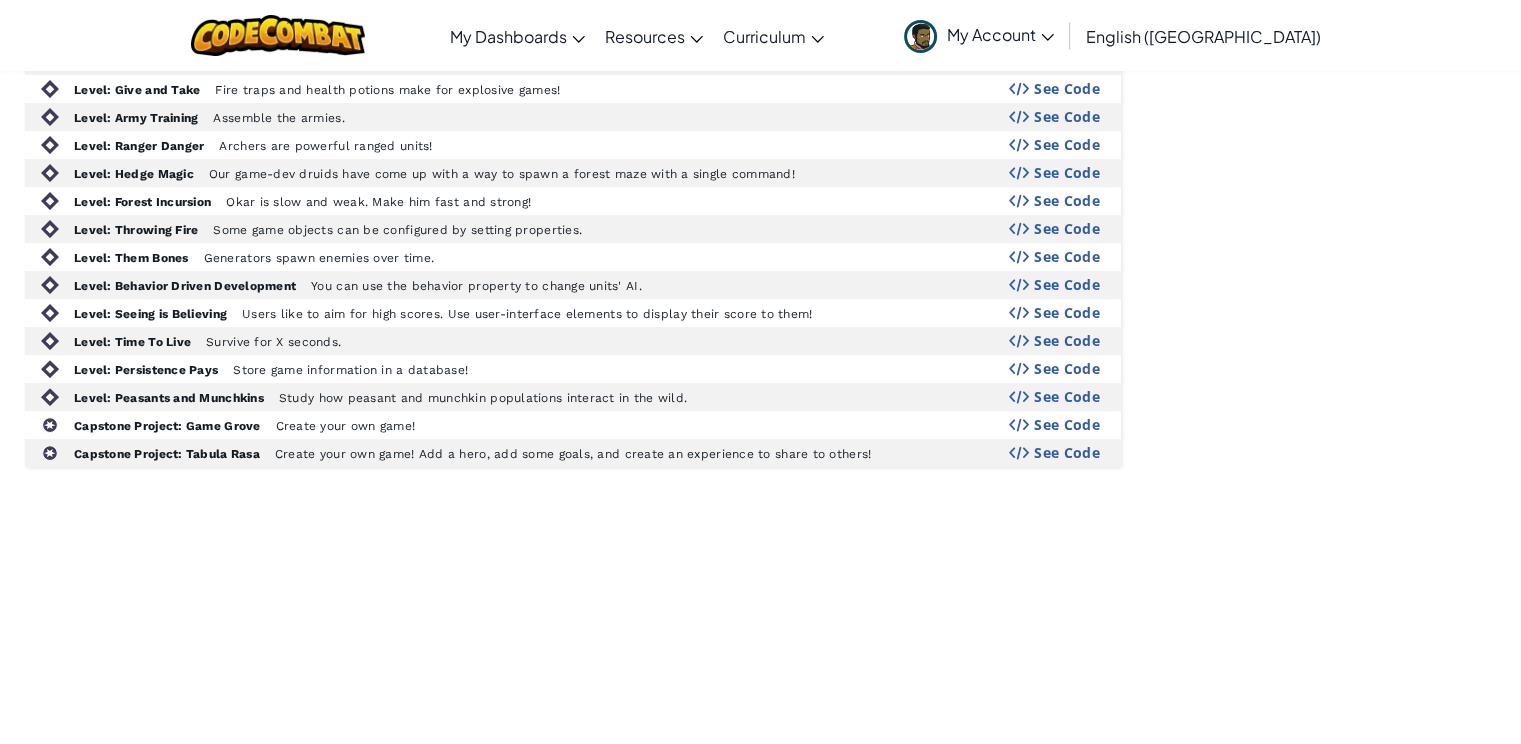 scroll, scrollTop: 600, scrollLeft: 0, axis: vertical 